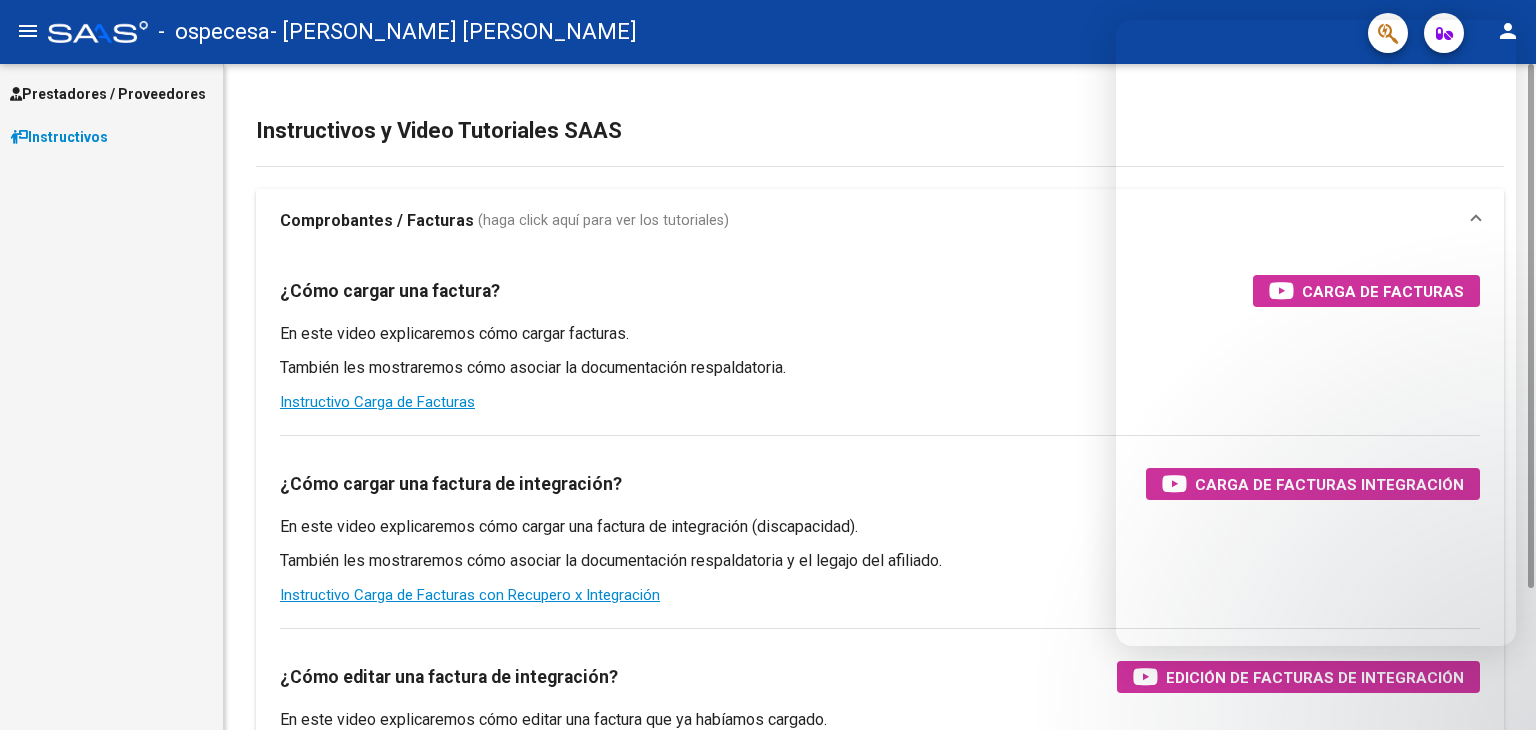 scroll, scrollTop: 0, scrollLeft: 0, axis: both 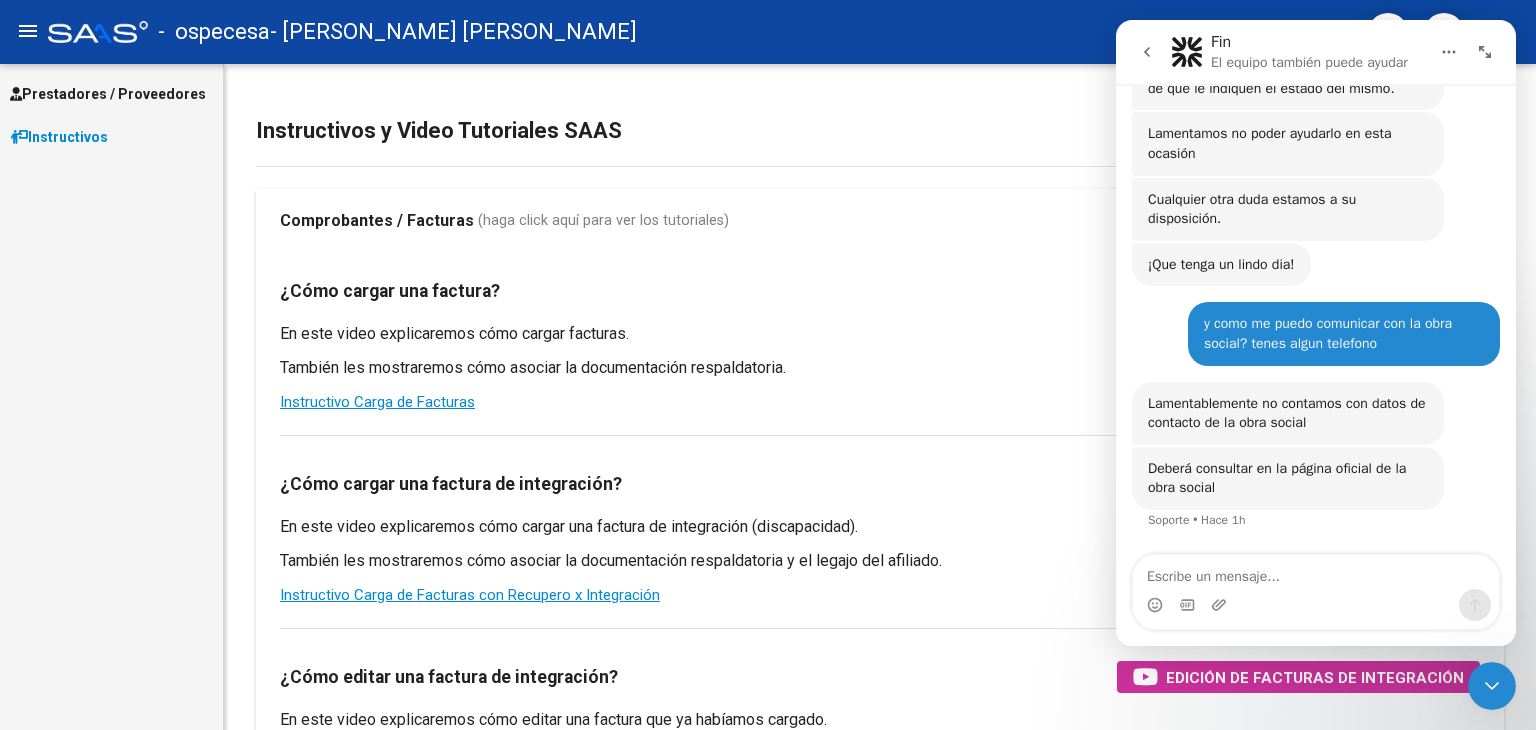 click on "Prestadores / Proveedores Facturas - Listado/Carga Facturas - Documentación Pagos x Transferencia Auditorías - Listado Auditorías - Comentarios Auditorías - Cambios Área Prestadores - Listado    Instructivos" at bounding box center (111, 397) 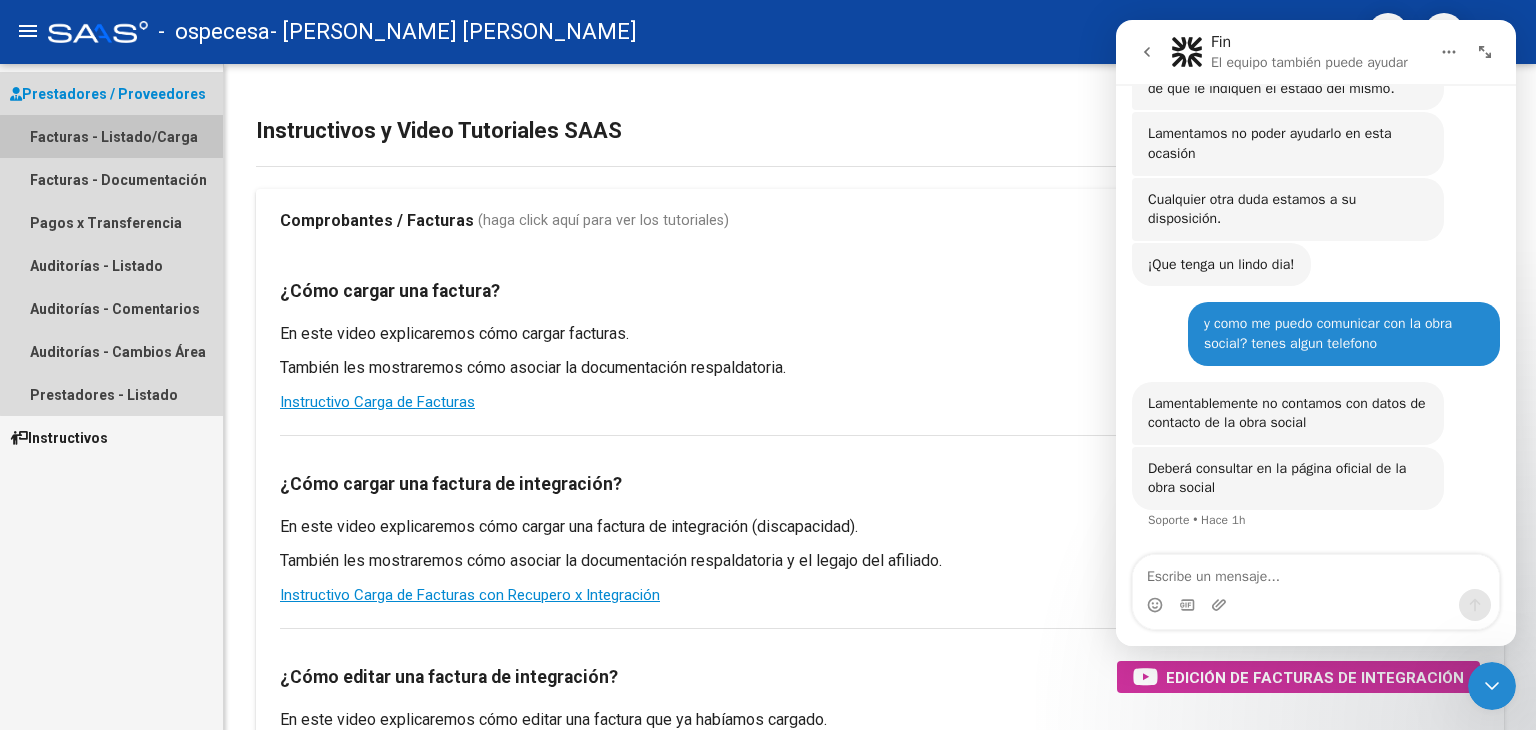 click on "Facturas - Listado/Carga" at bounding box center [111, 136] 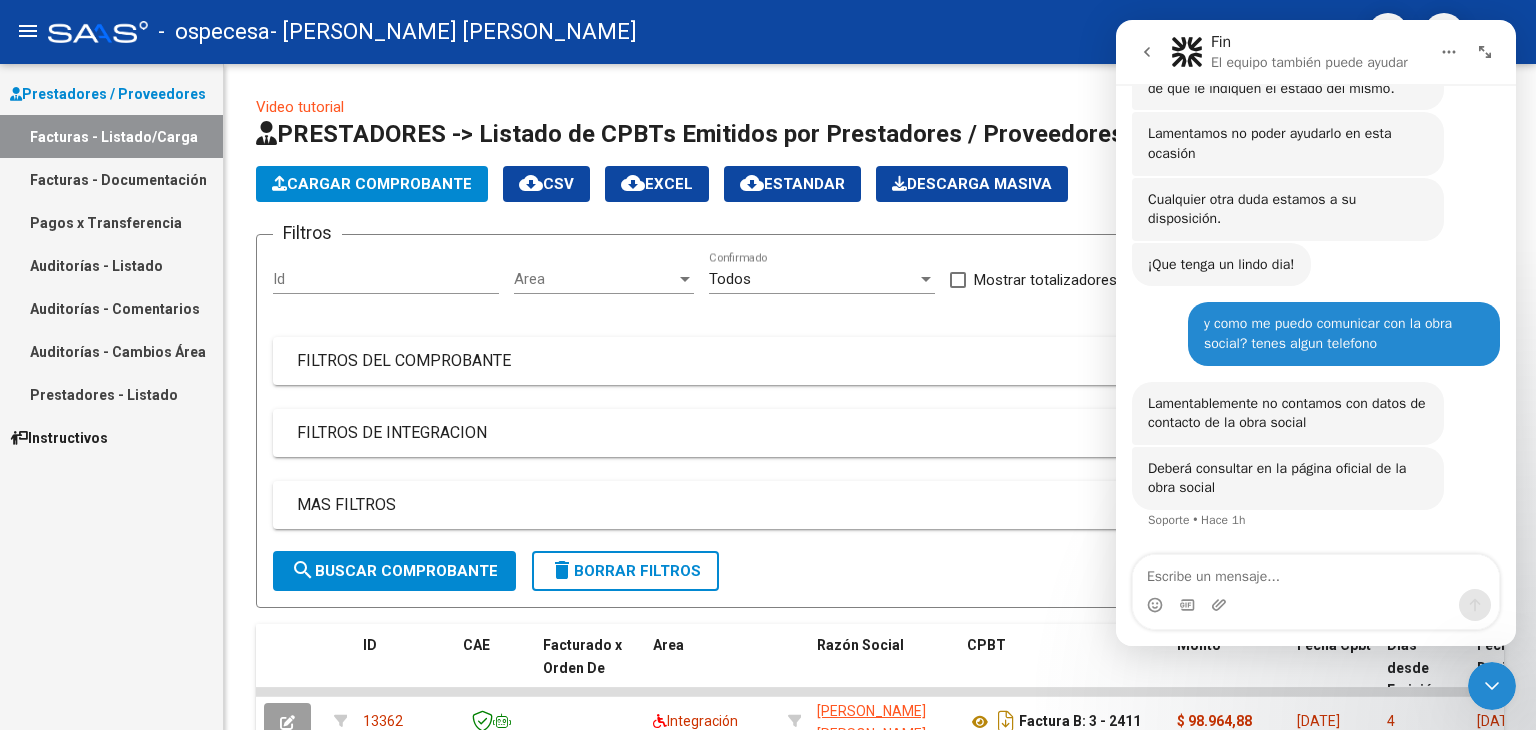click 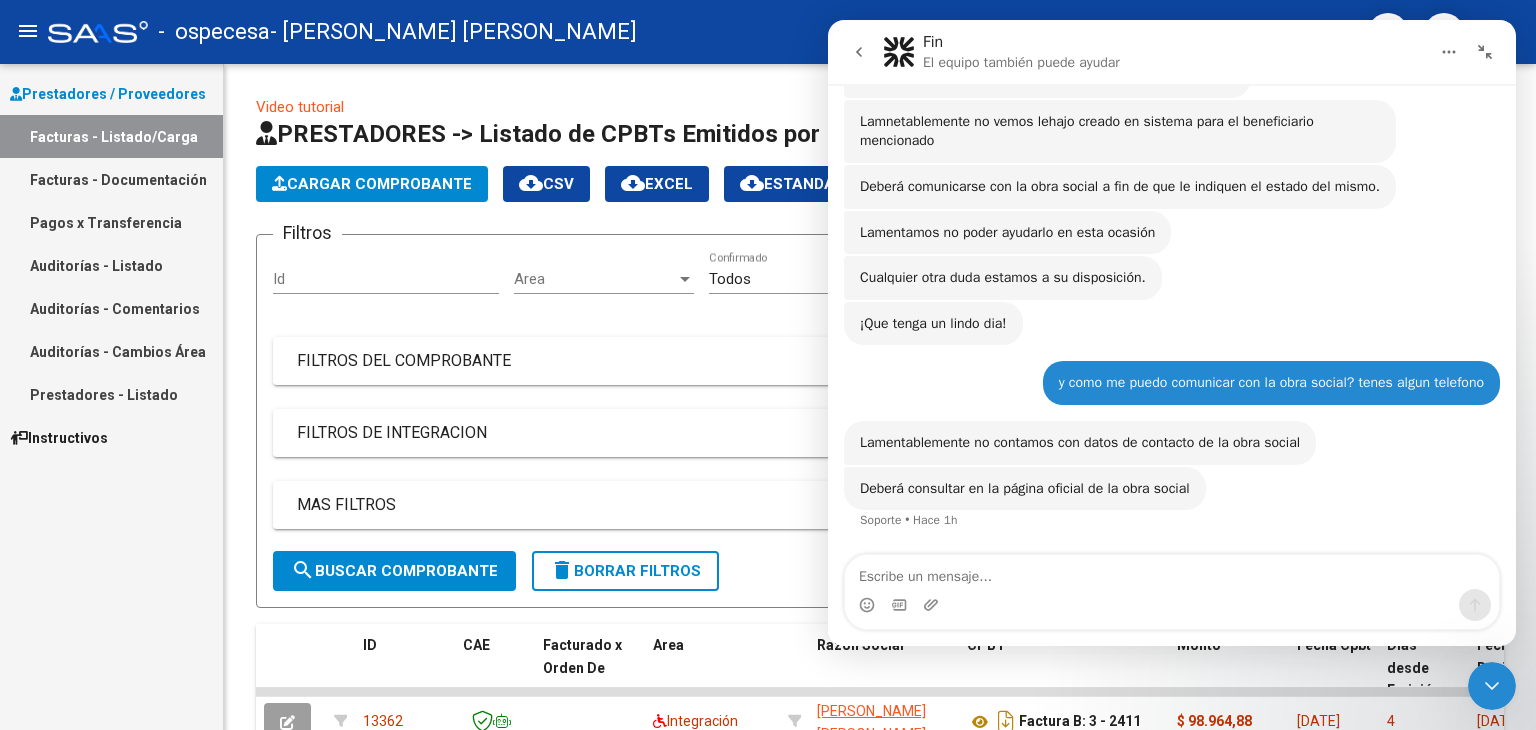 scroll, scrollTop: 2716, scrollLeft: 0, axis: vertical 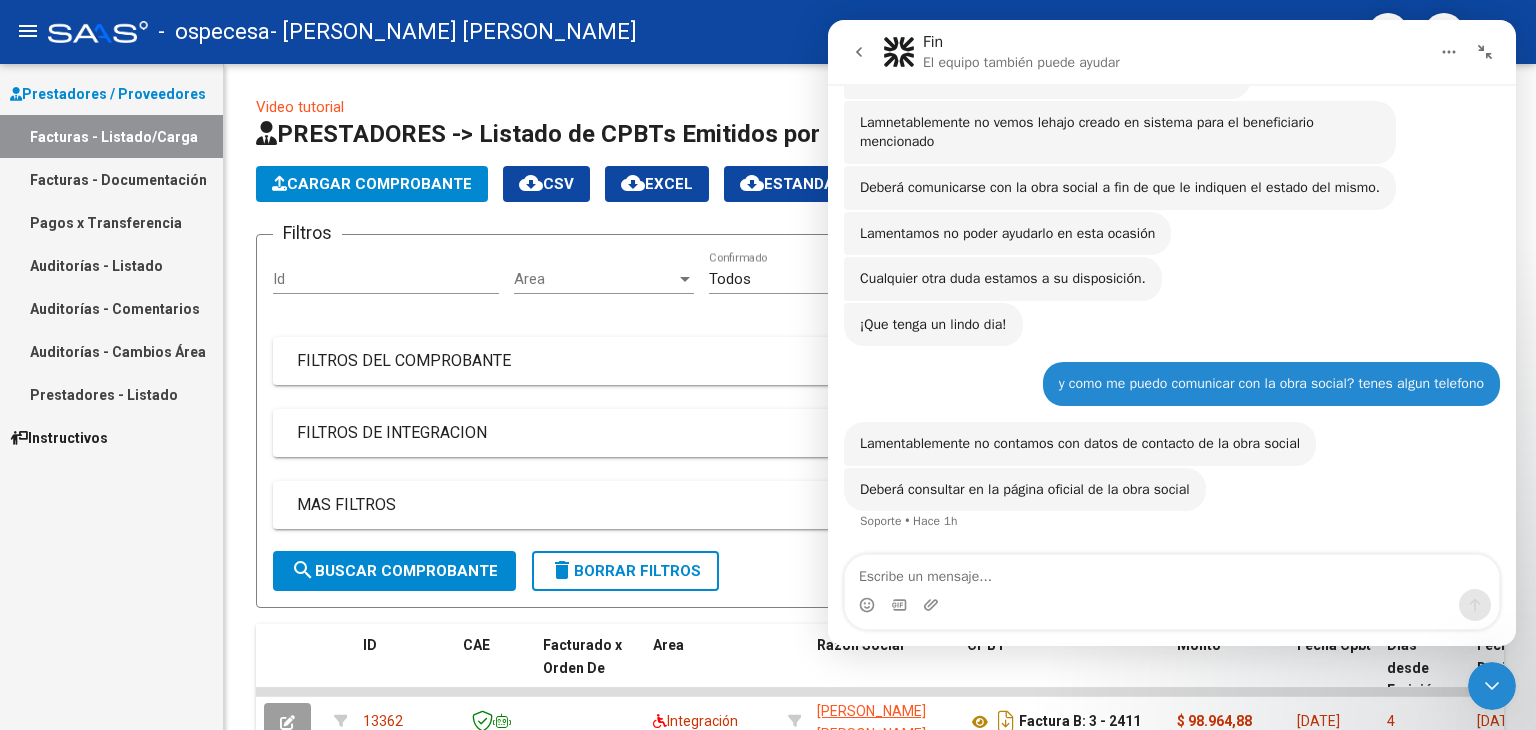 click at bounding box center [859, 52] 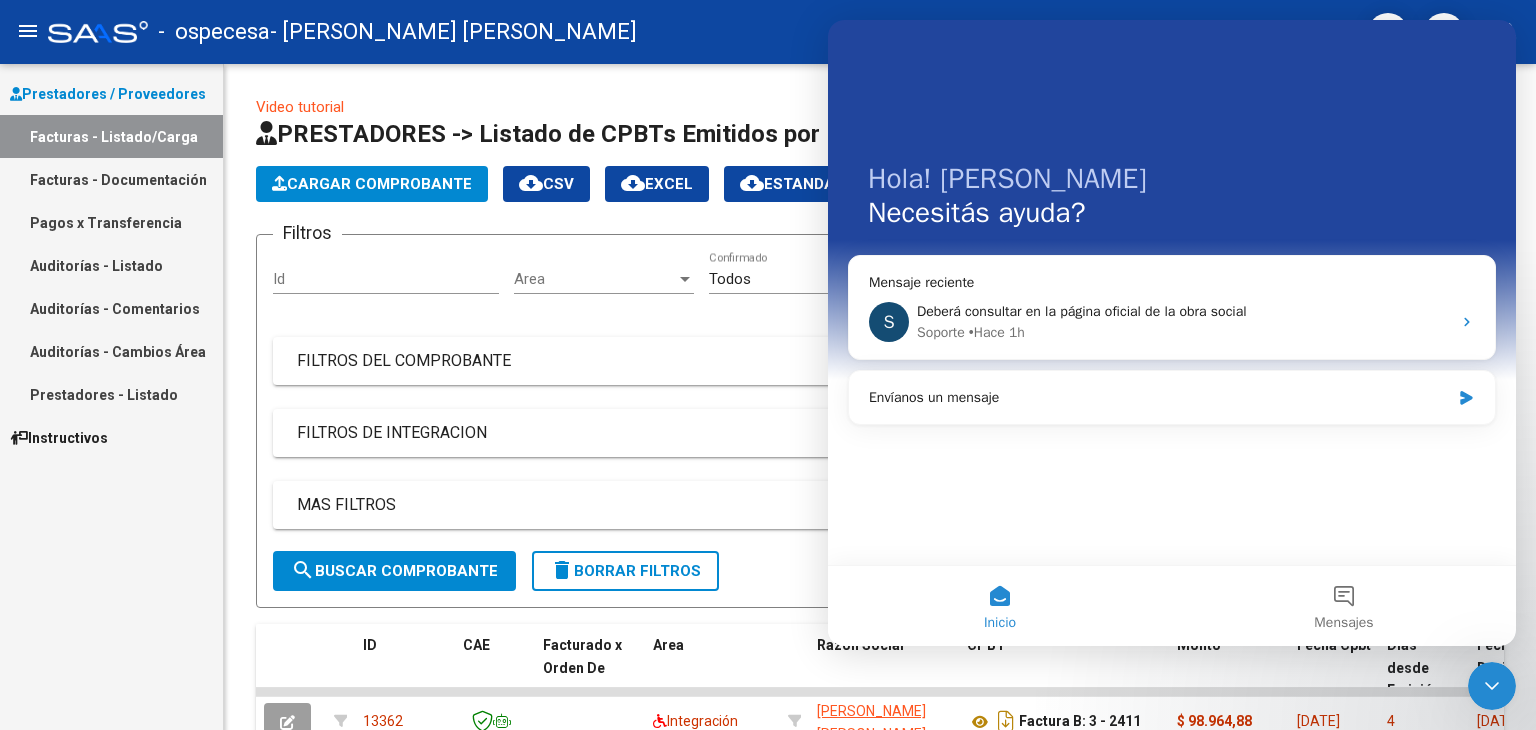 scroll, scrollTop: 0, scrollLeft: 0, axis: both 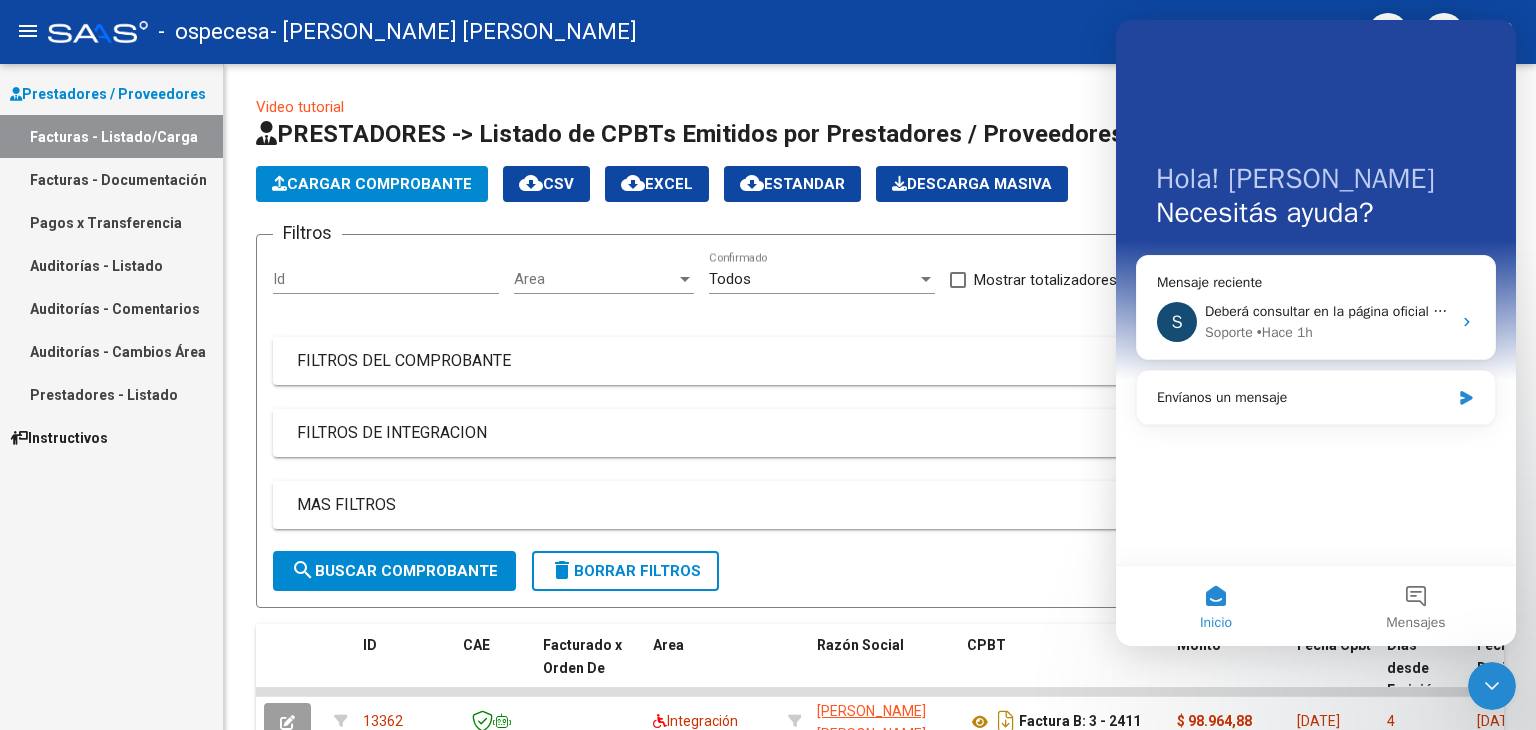 click 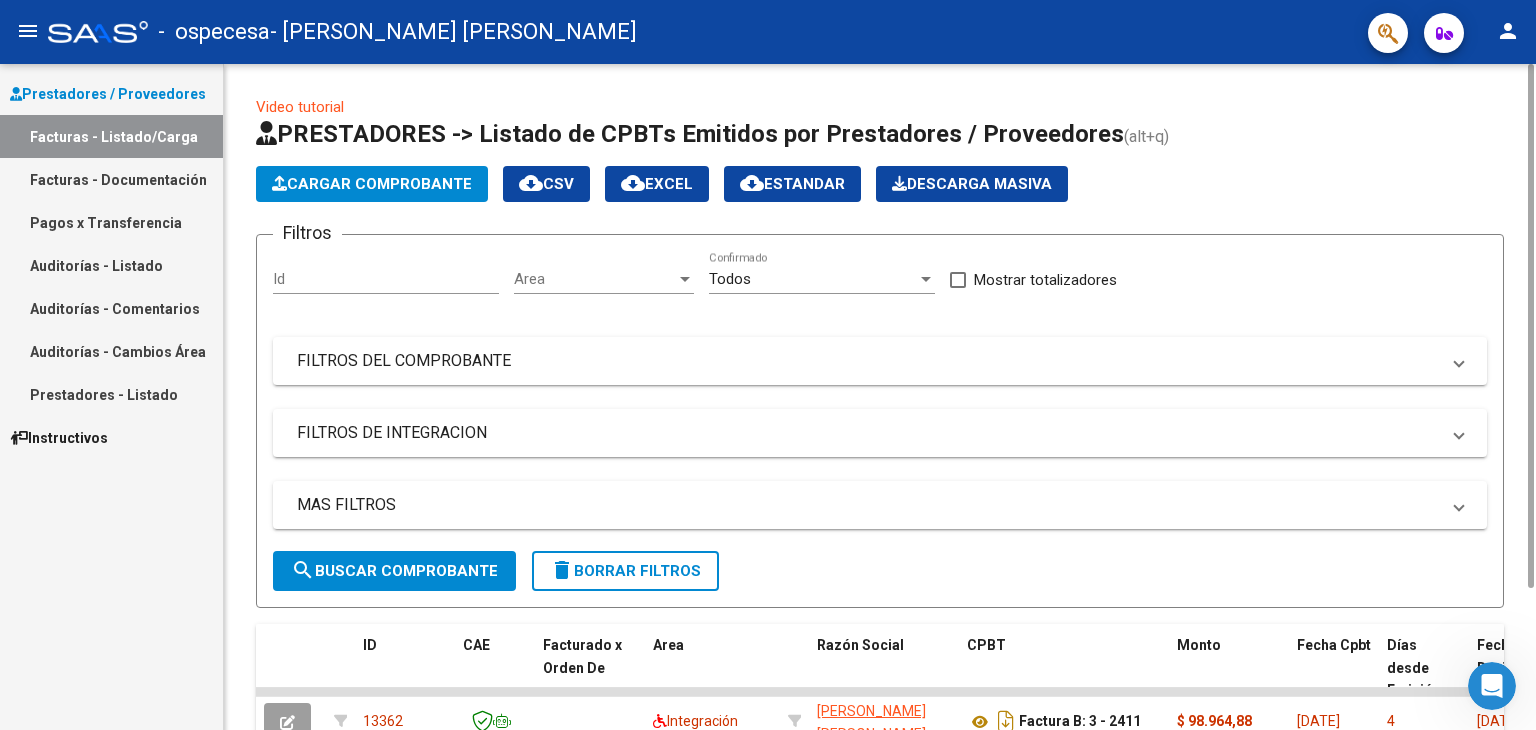 scroll, scrollTop: 0, scrollLeft: 0, axis: both 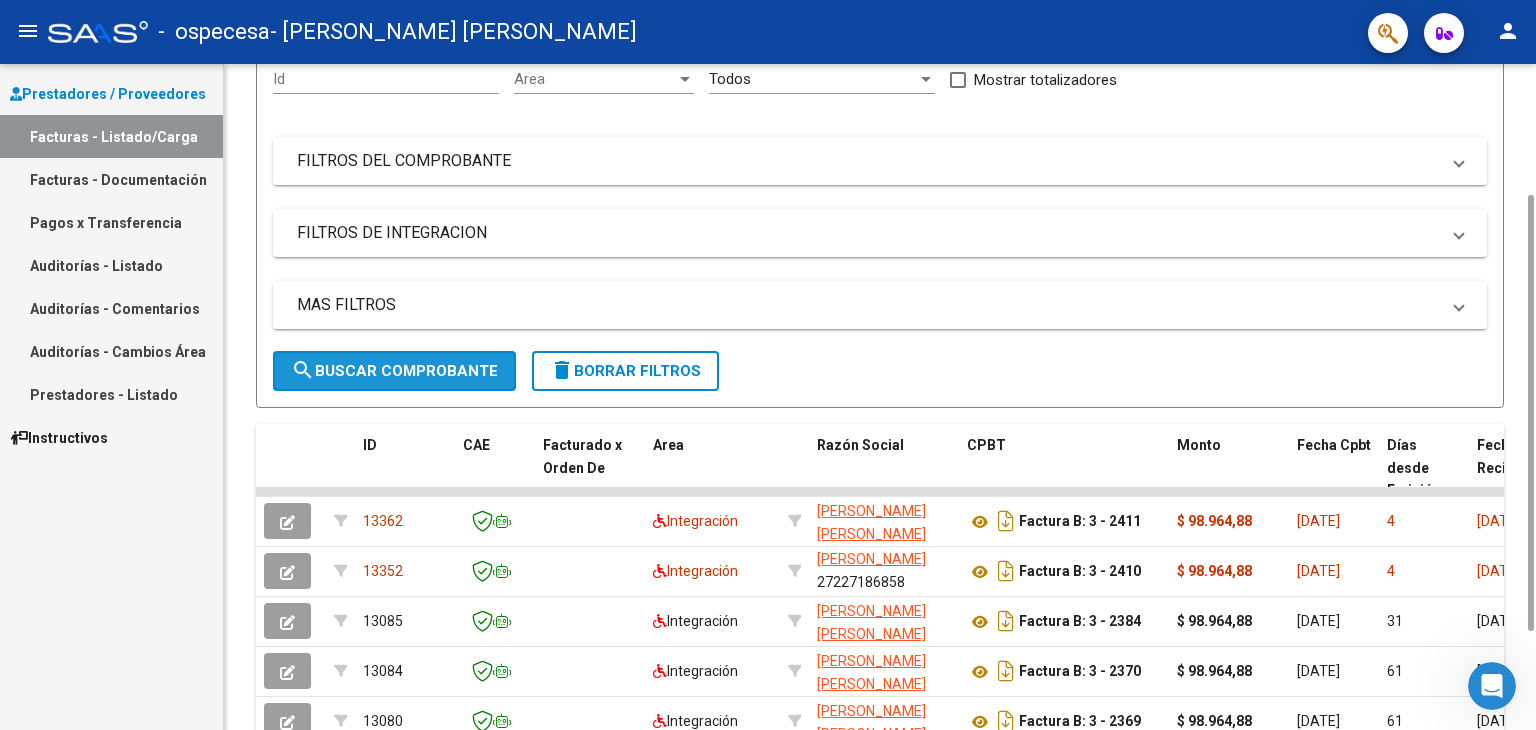 click on "search  Buscar Comprobante" 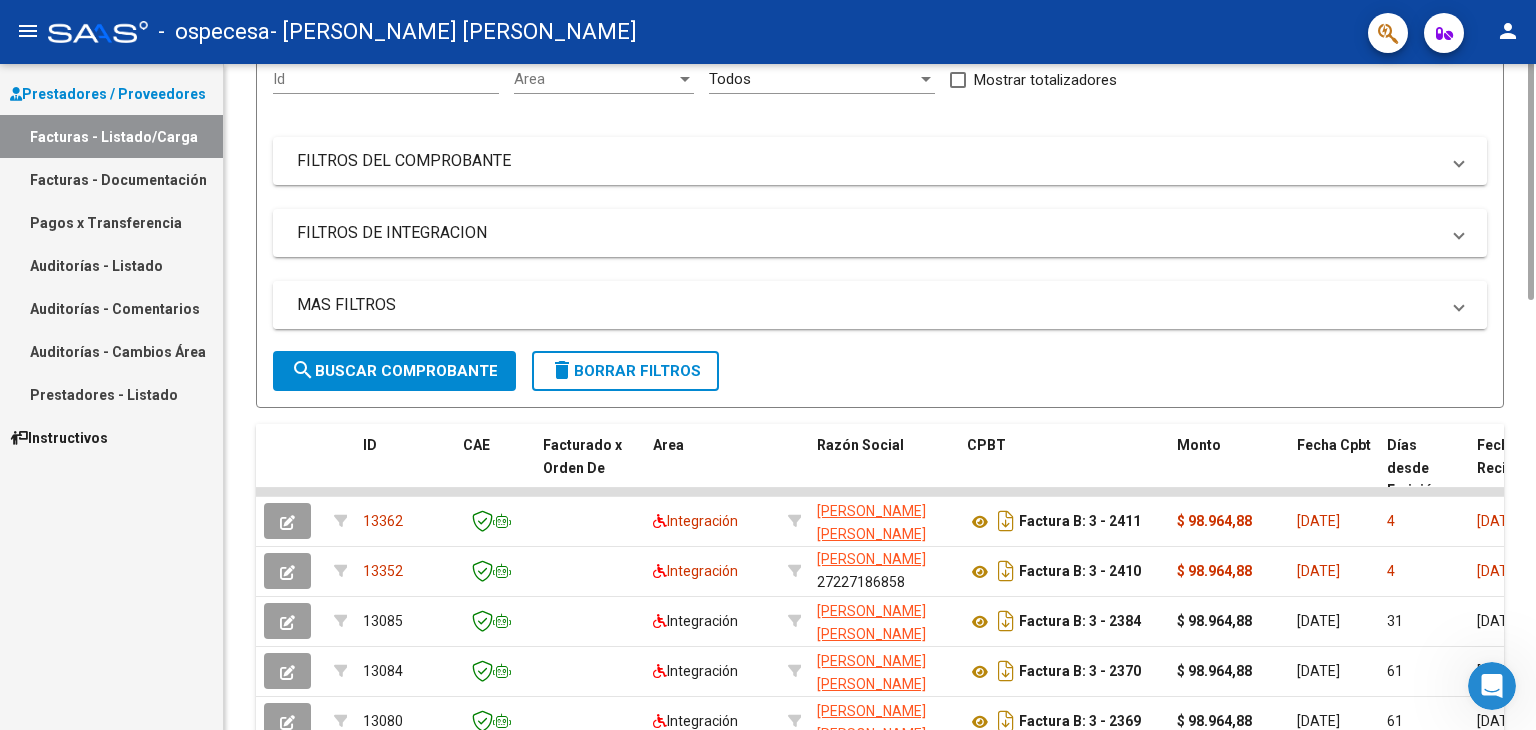 scroll, scrollTop: 0, scrollLeft: 0, axis: both 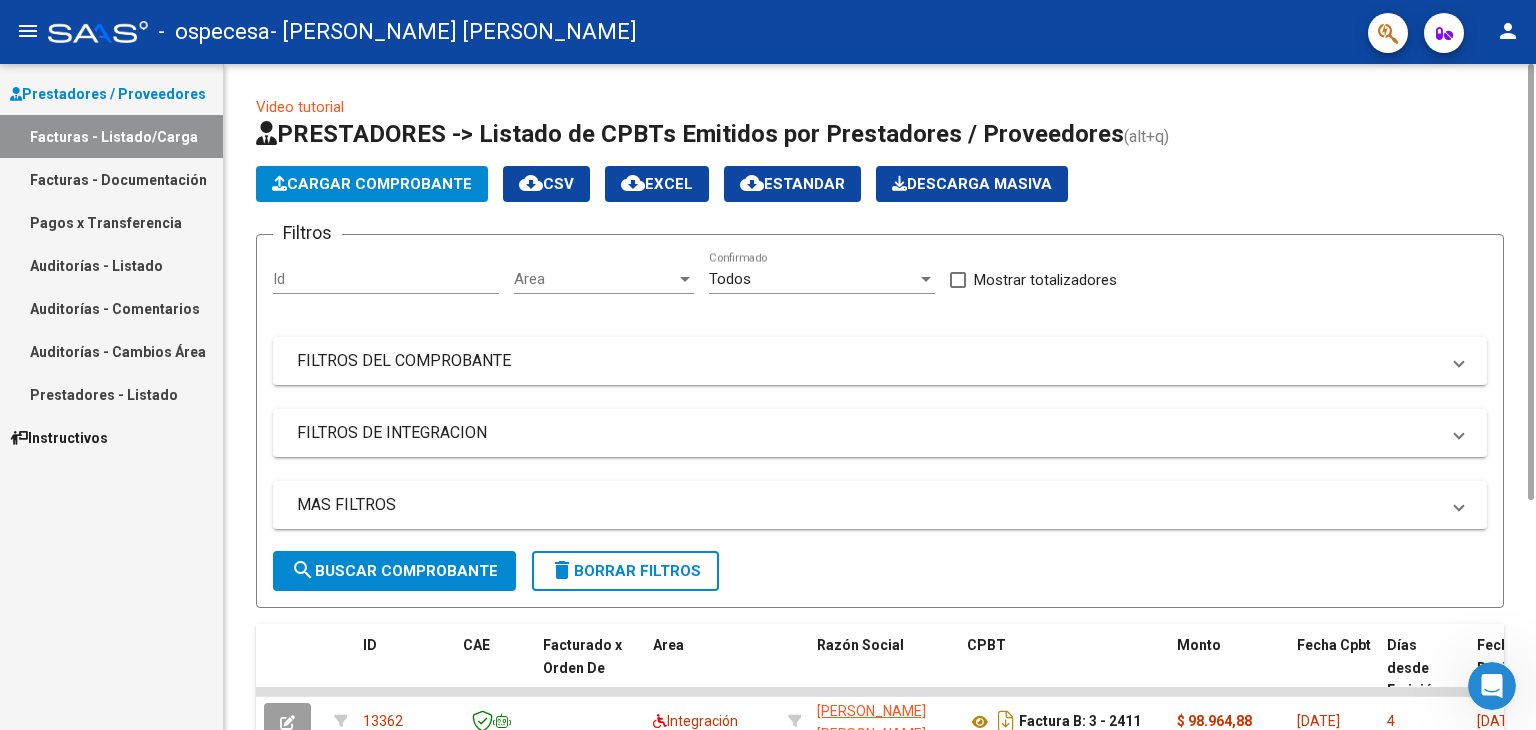 click on "Cargar Comprobante" 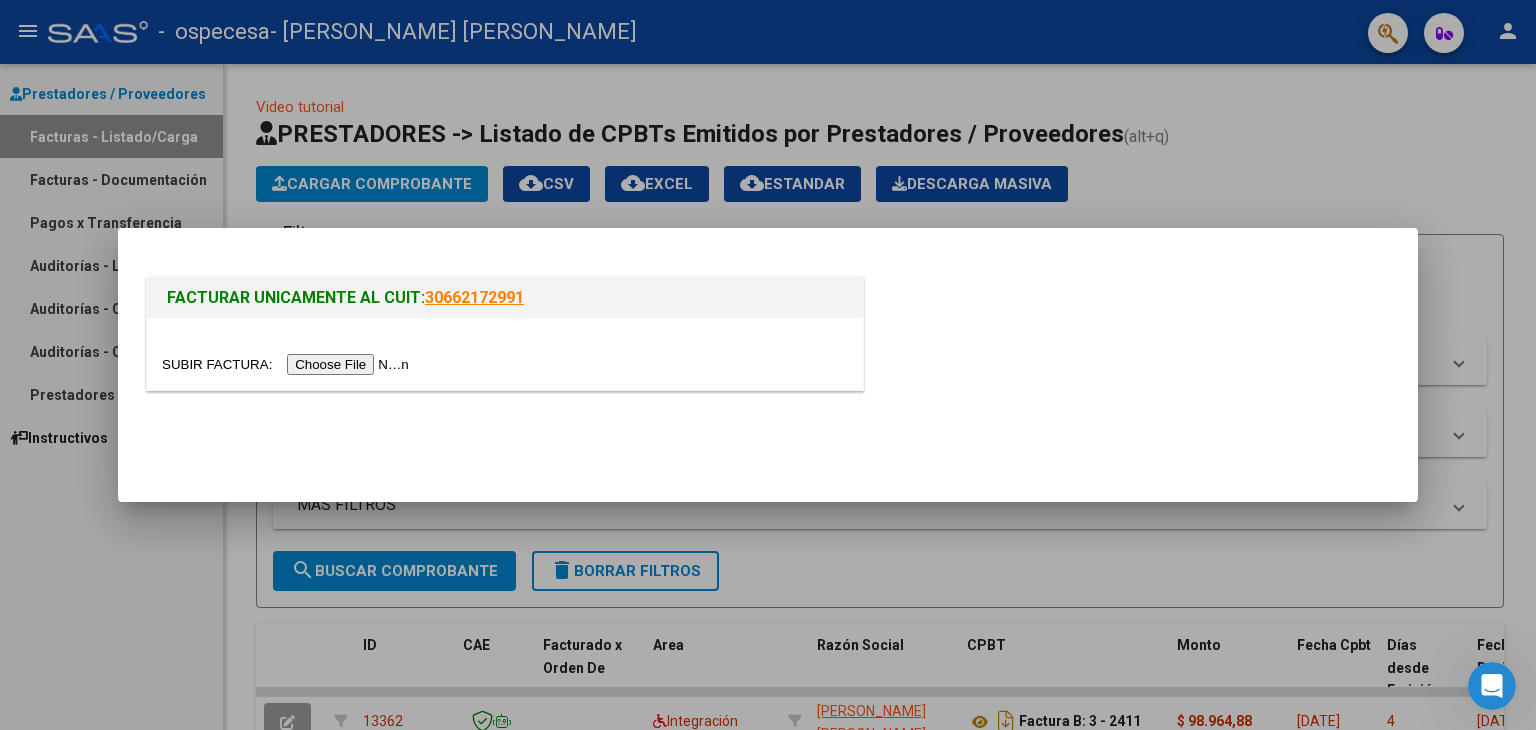 click at bounding box center [288, 364] 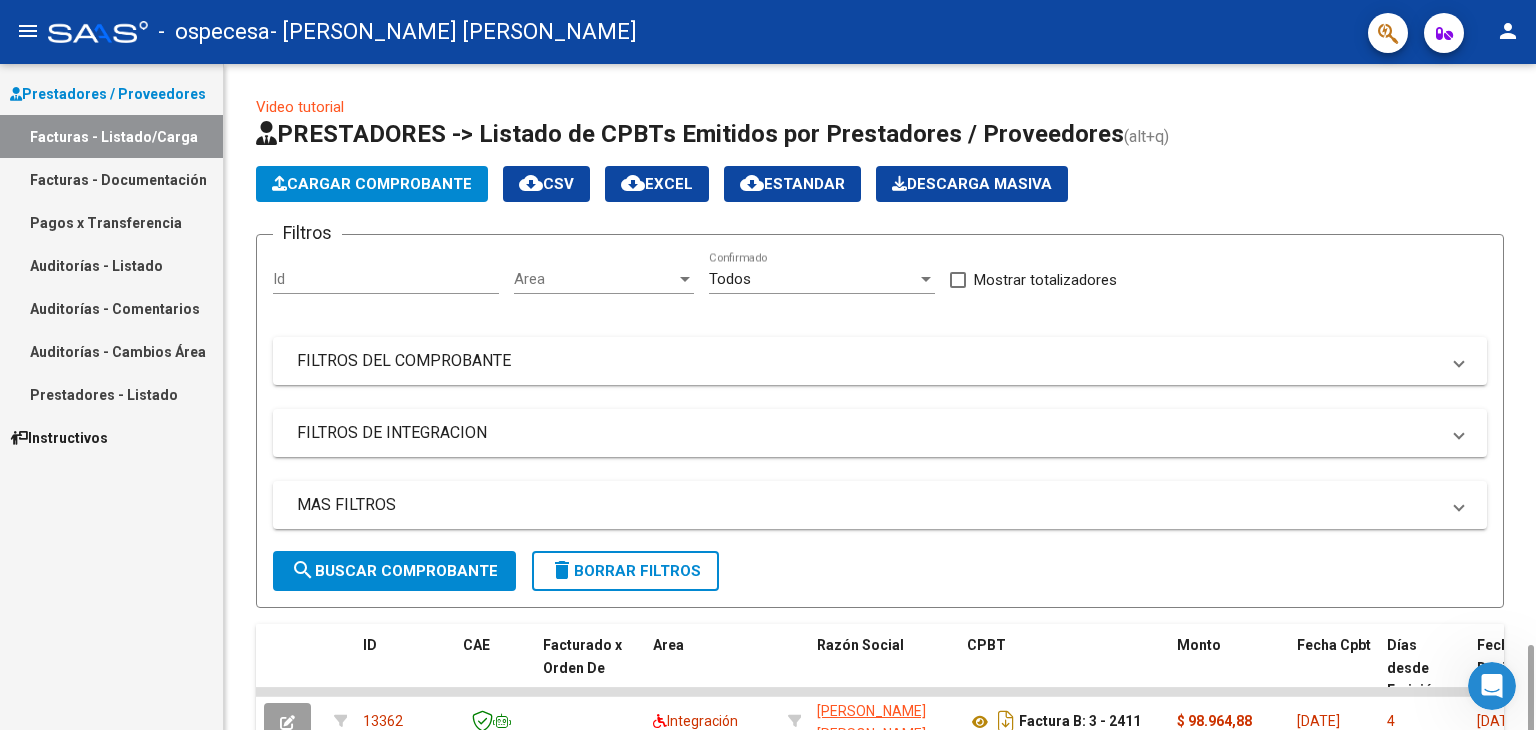 scroll, scrollTop: 351, scrollLeft: 0, axis: vertical 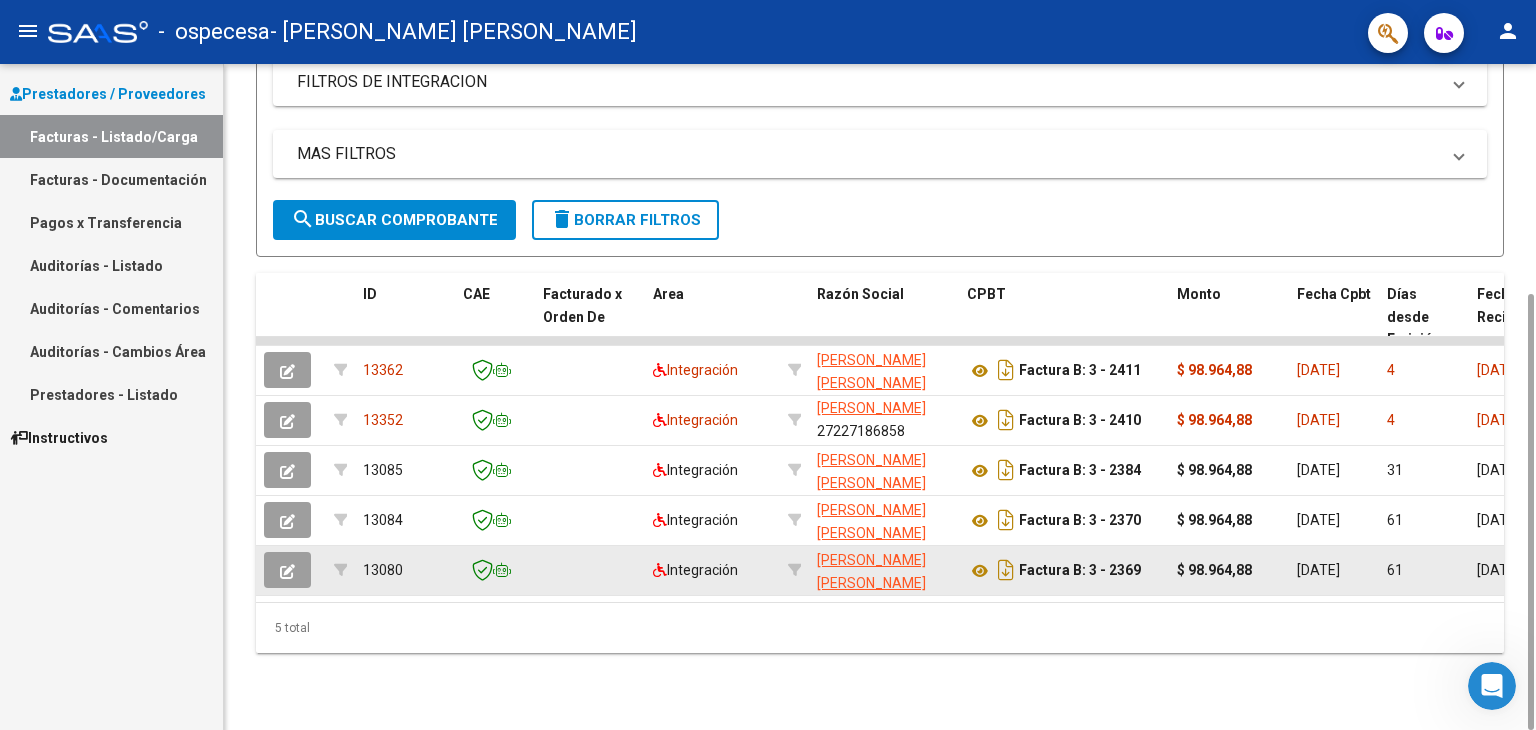 click 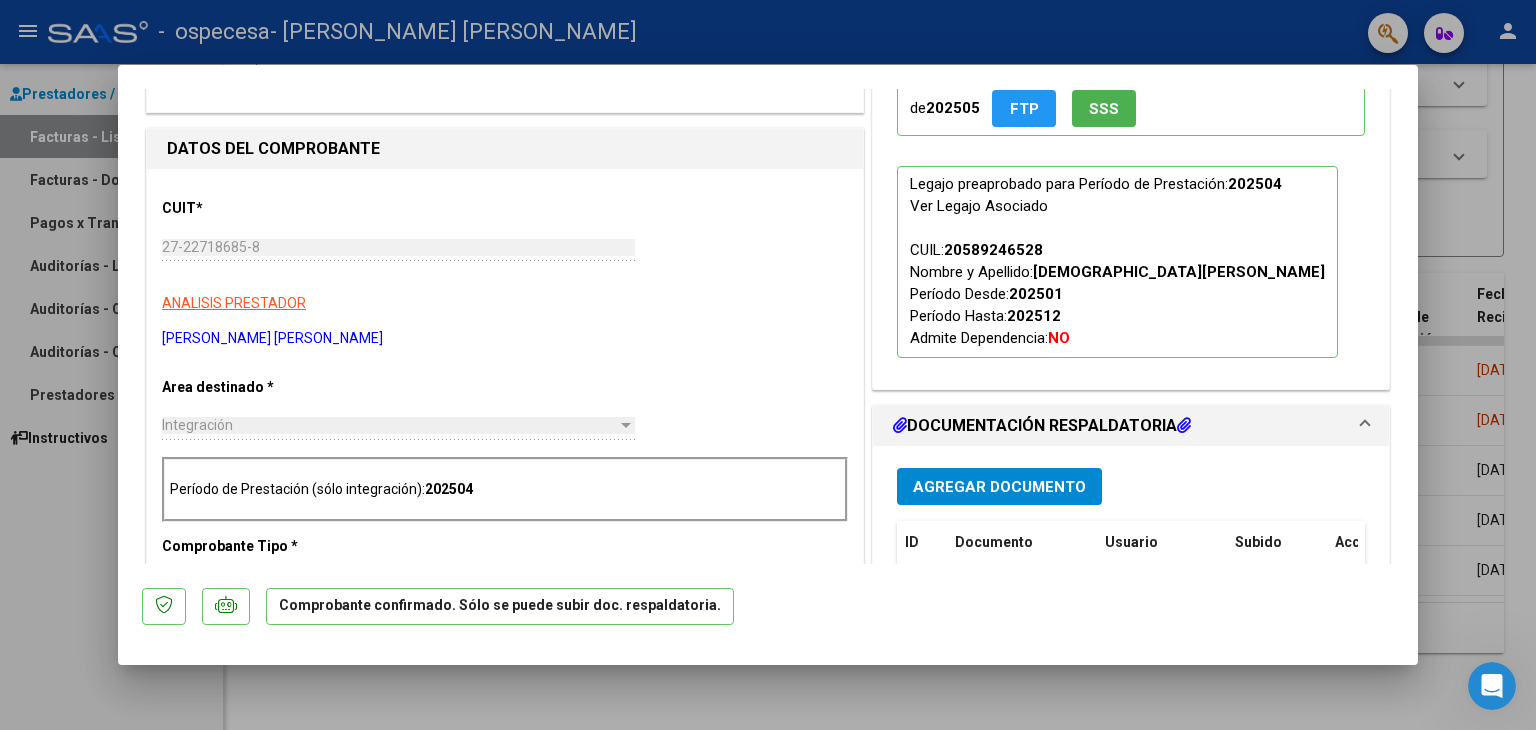 scroll, scrollTop: 0, scrollLeft: 0, axis: both 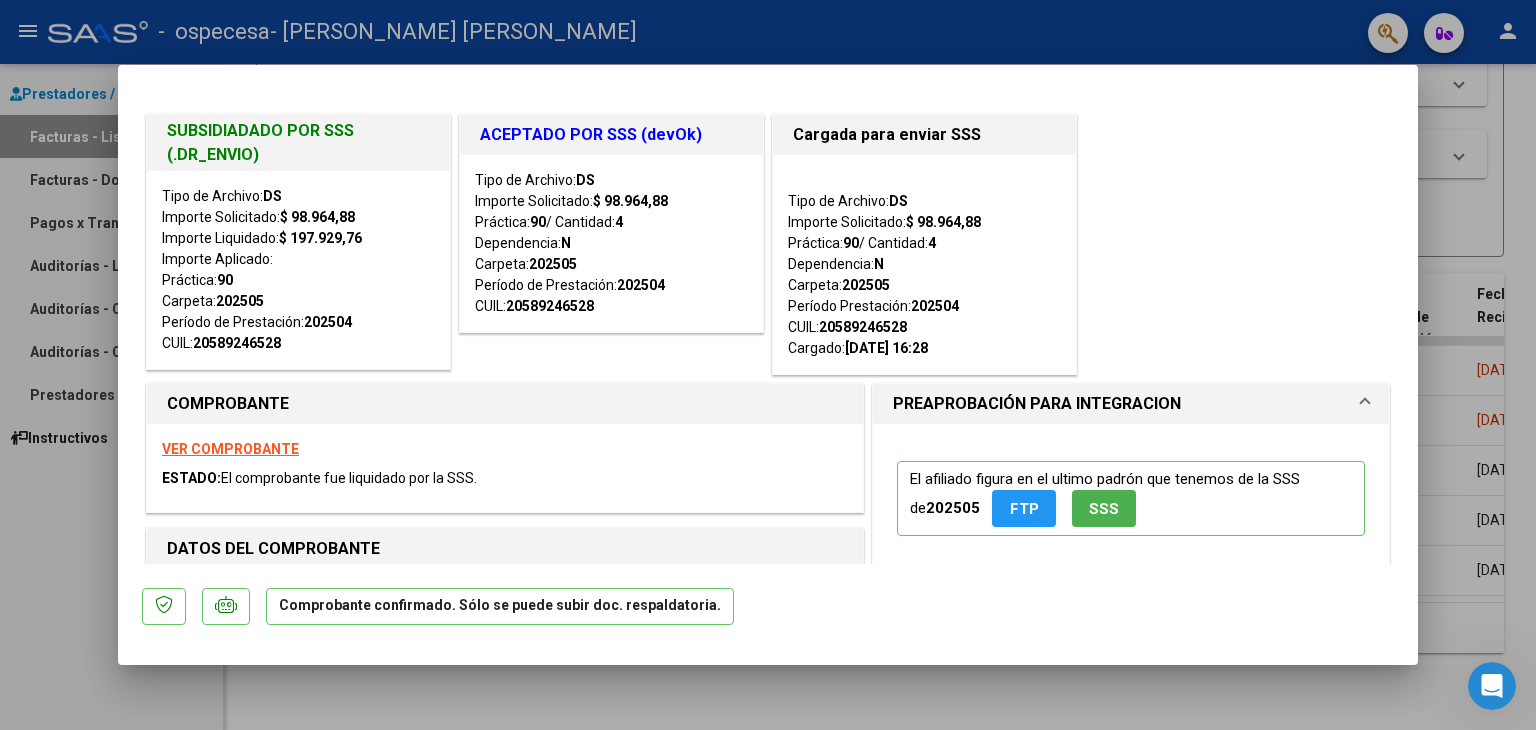 click at bounding box center [768, 365] 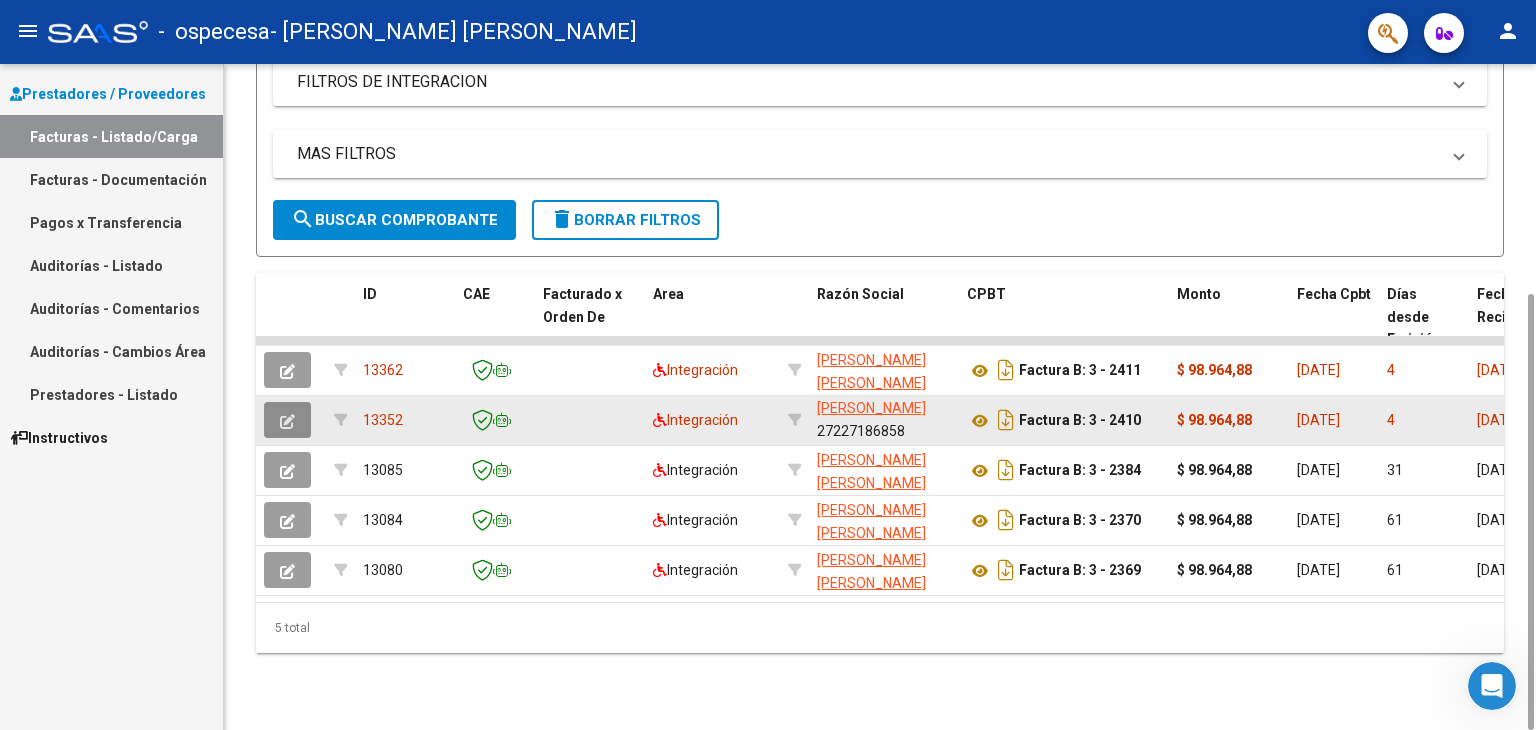 click 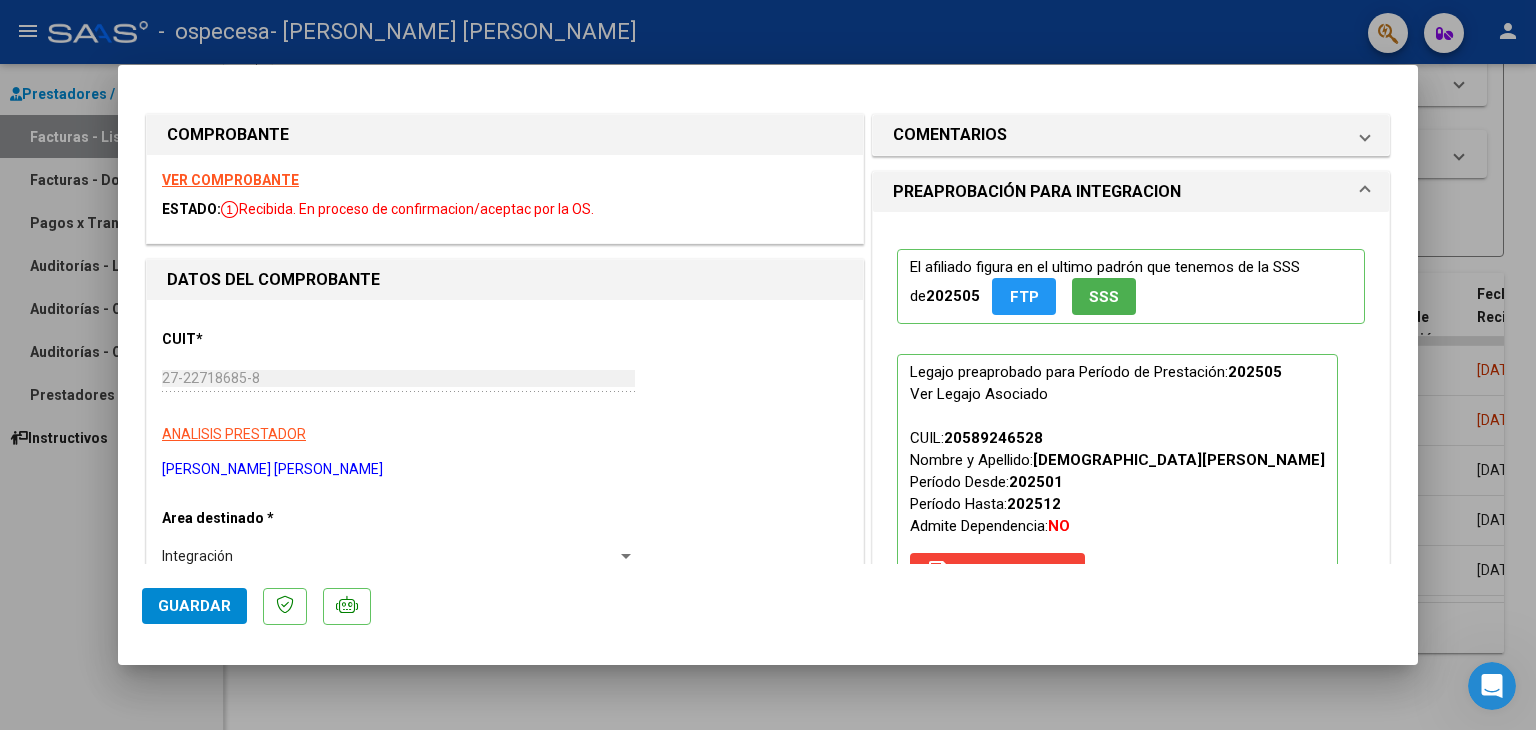 scroll, scrollTop: 100, scrollLeft: 0, axis: vertical 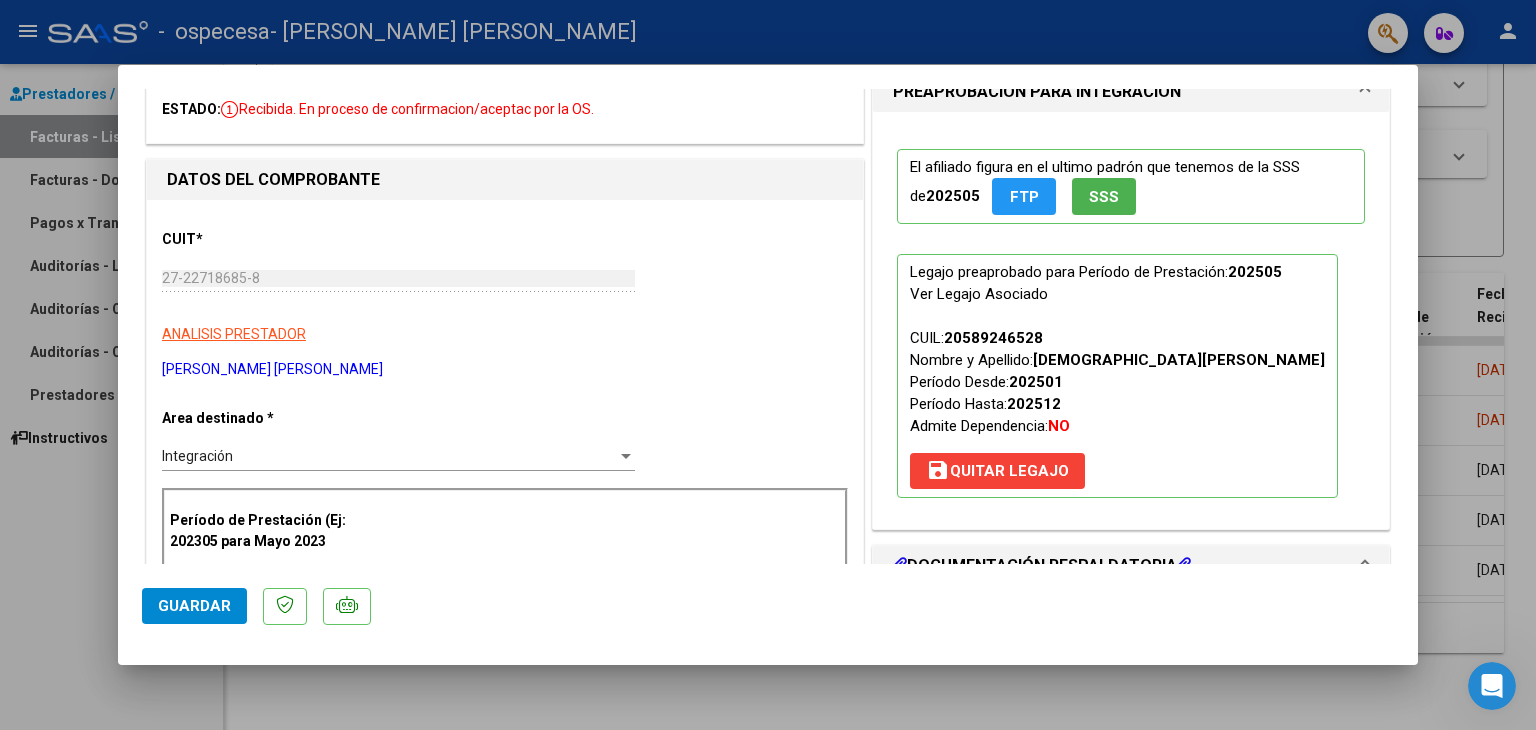 click on "save  [PERSON_NAME]" at bounding box center [997, 471] 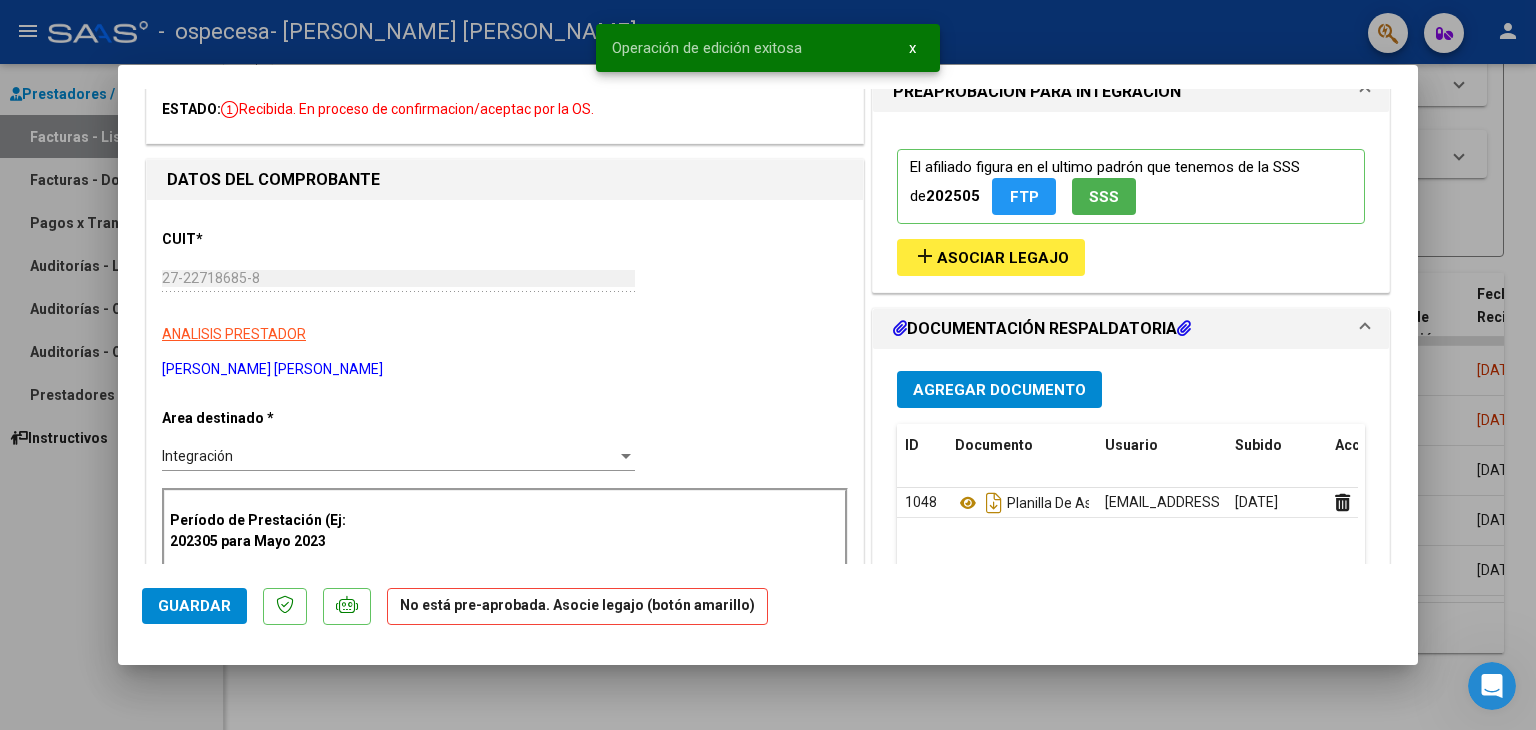 click on "add Asociar Legajo" at bounding box center (991, 257) 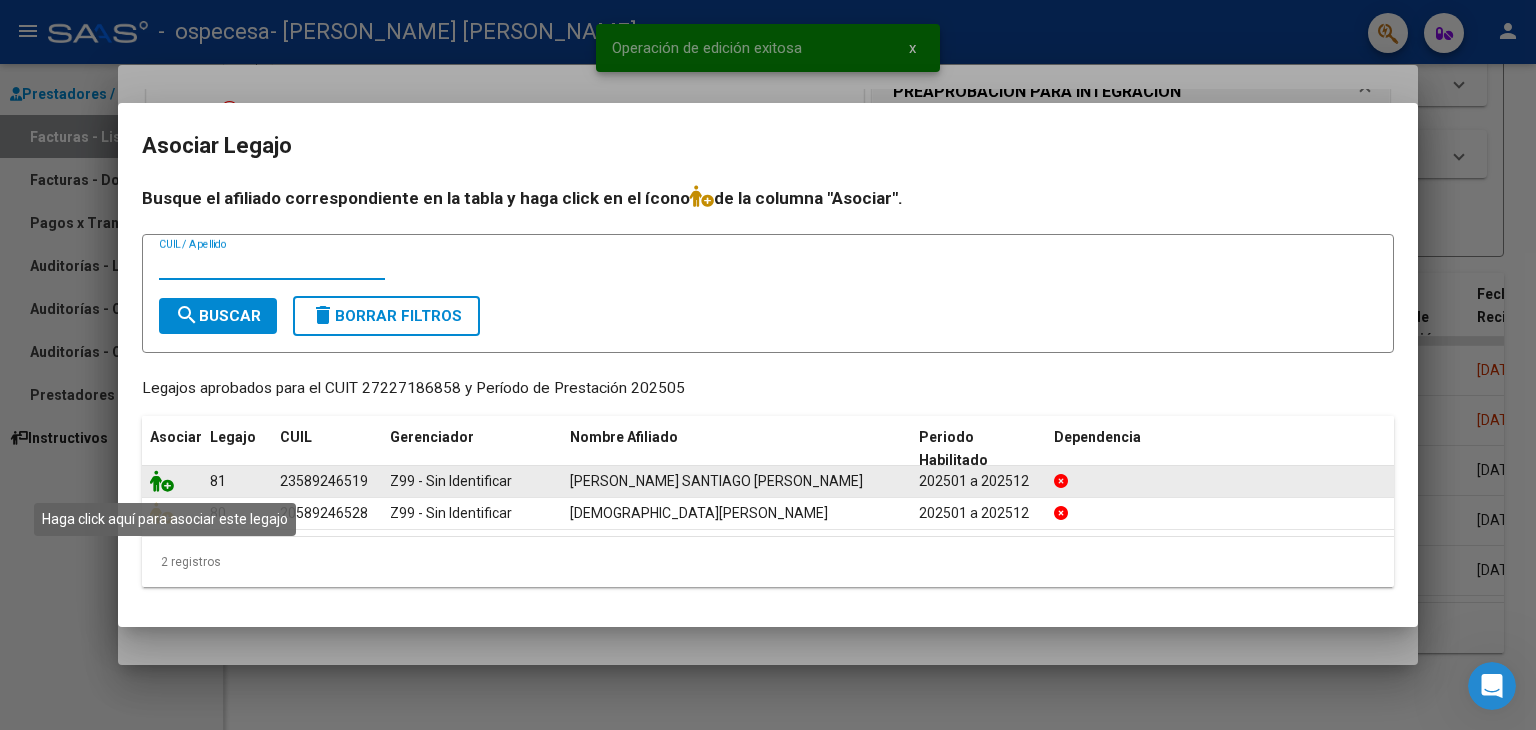 click 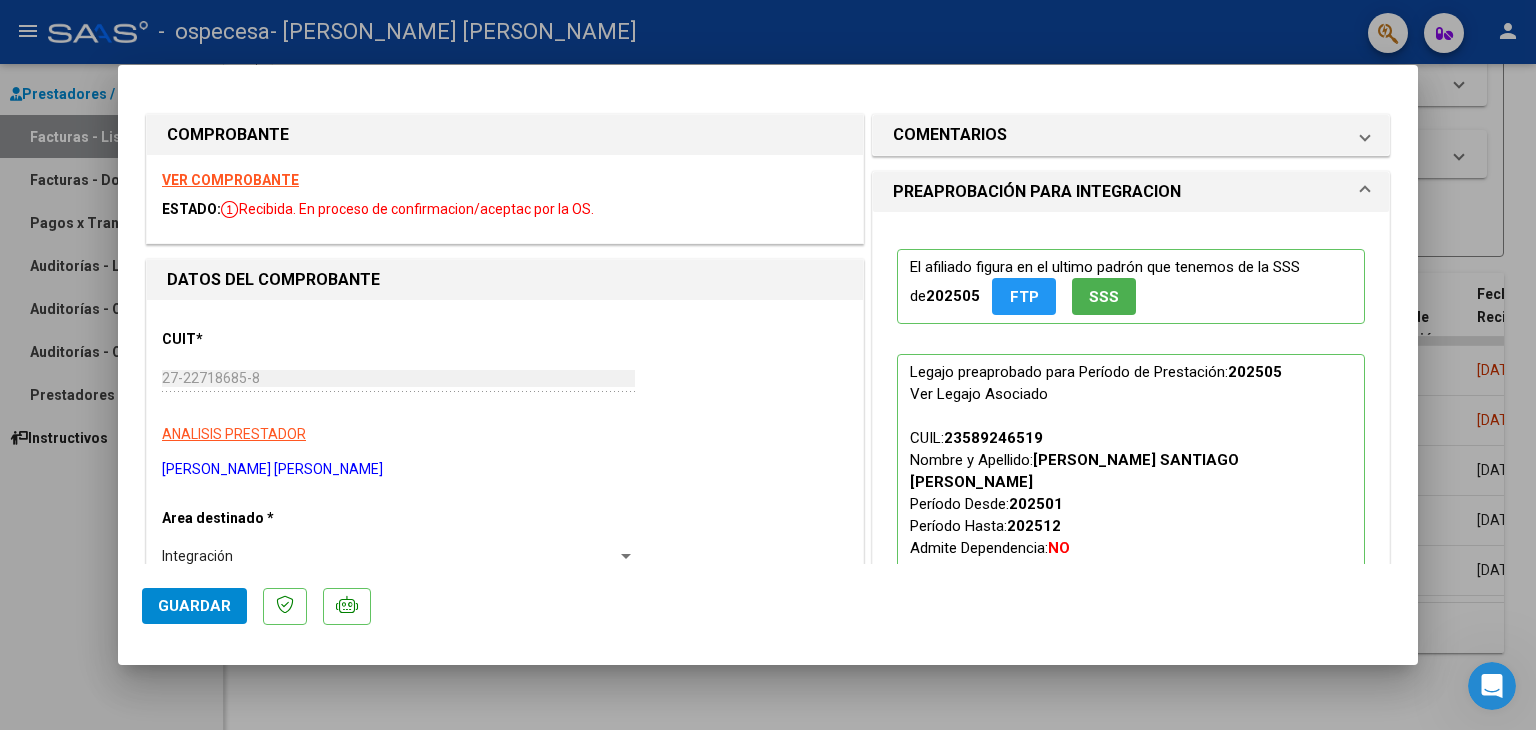 scroll, scrollTop: 600, scrollLeft: 0, axis: vertical 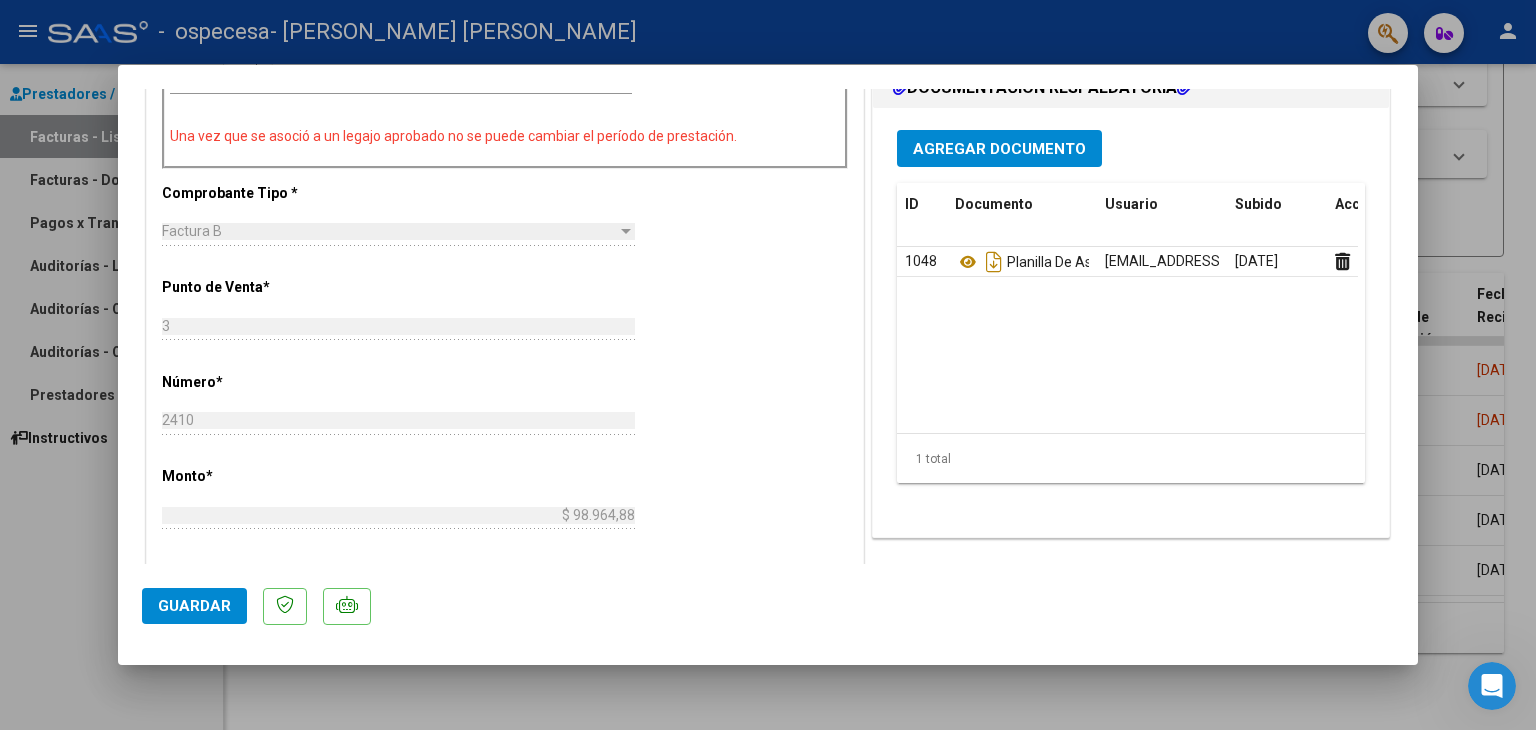 click on "Guardar" 